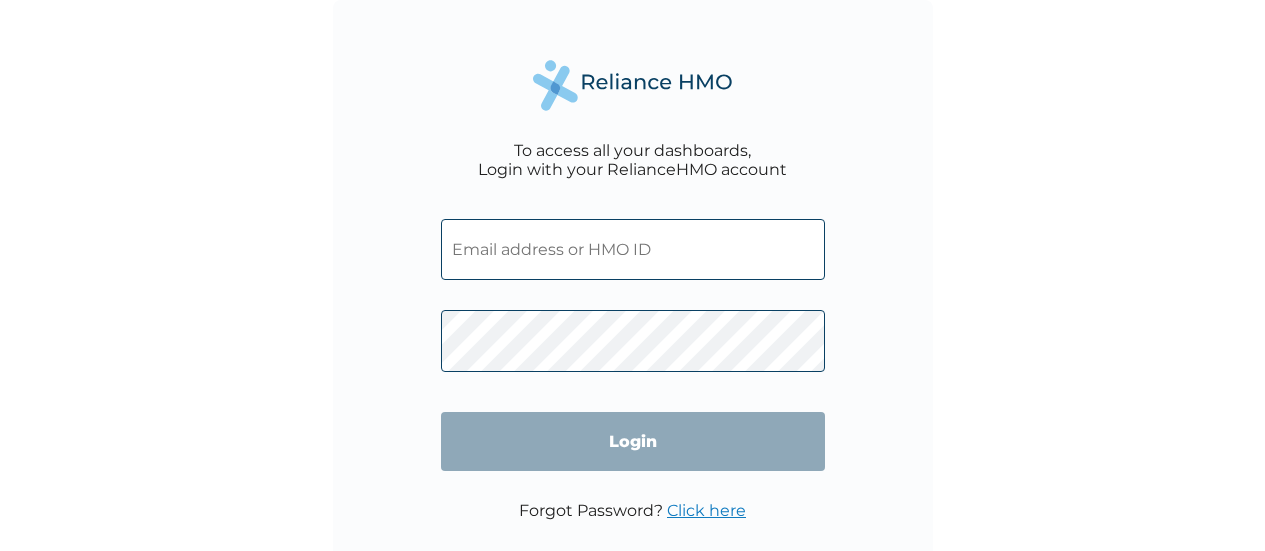 scroll, scrollTop: 0, scrollLeft: 0, axis: both 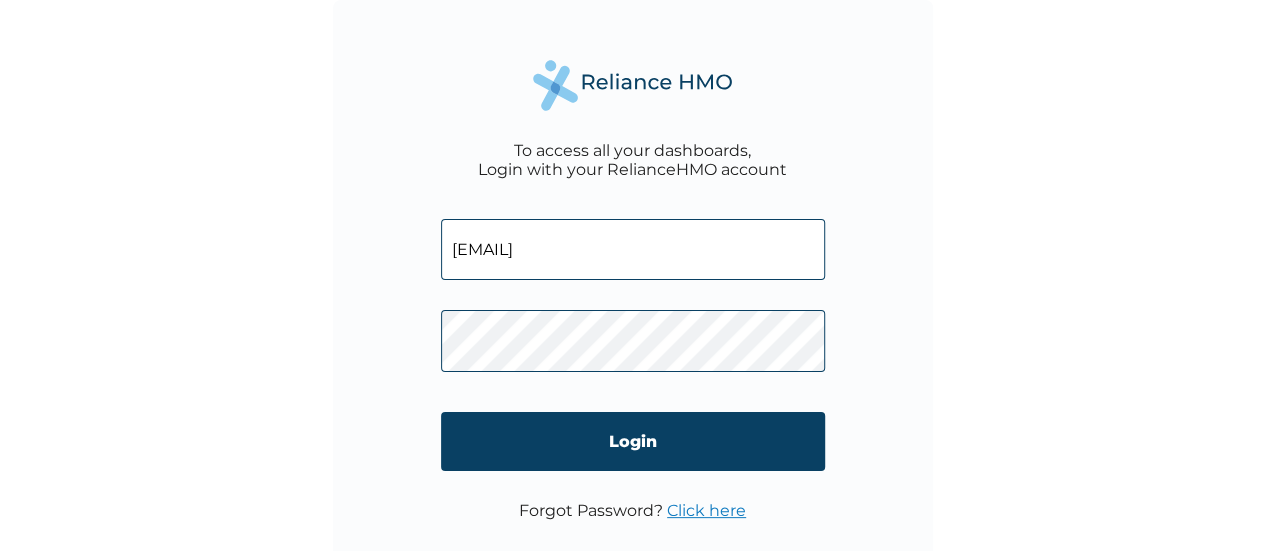 type on "[EMAIL]" 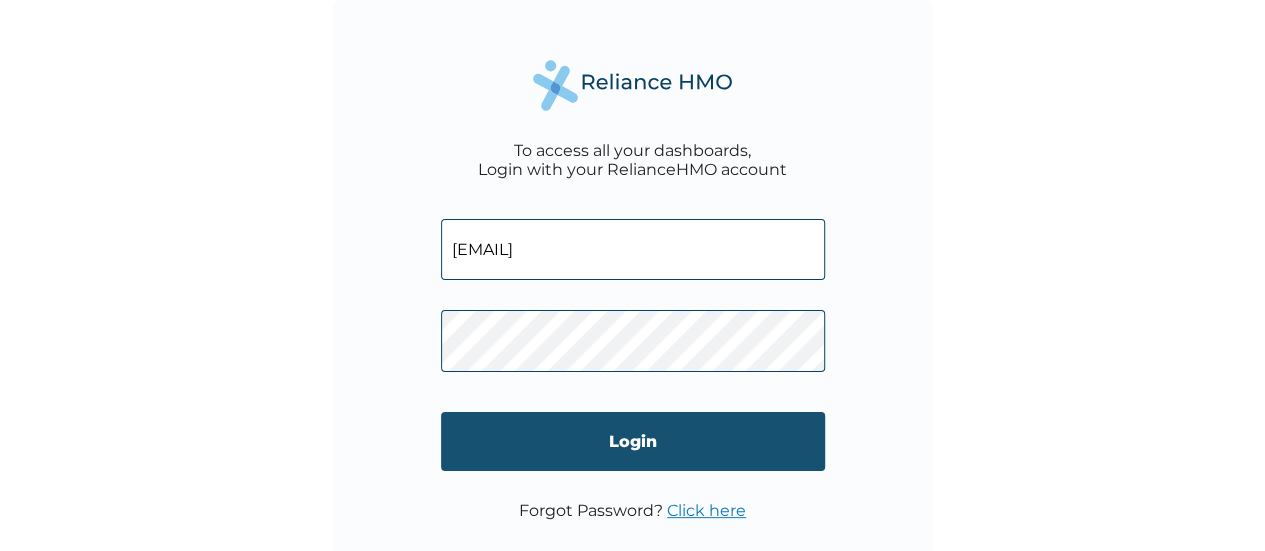 click on "Login" at bounding box center [633, 441] 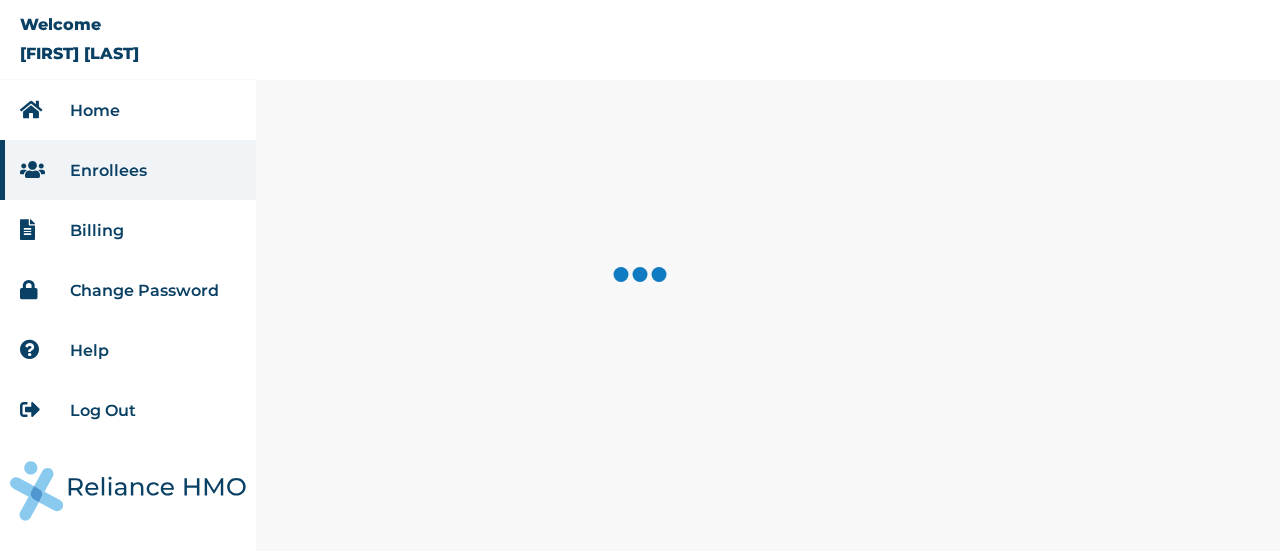 scroll, scrollTop: 0, scrollLeft: 0, axis: both 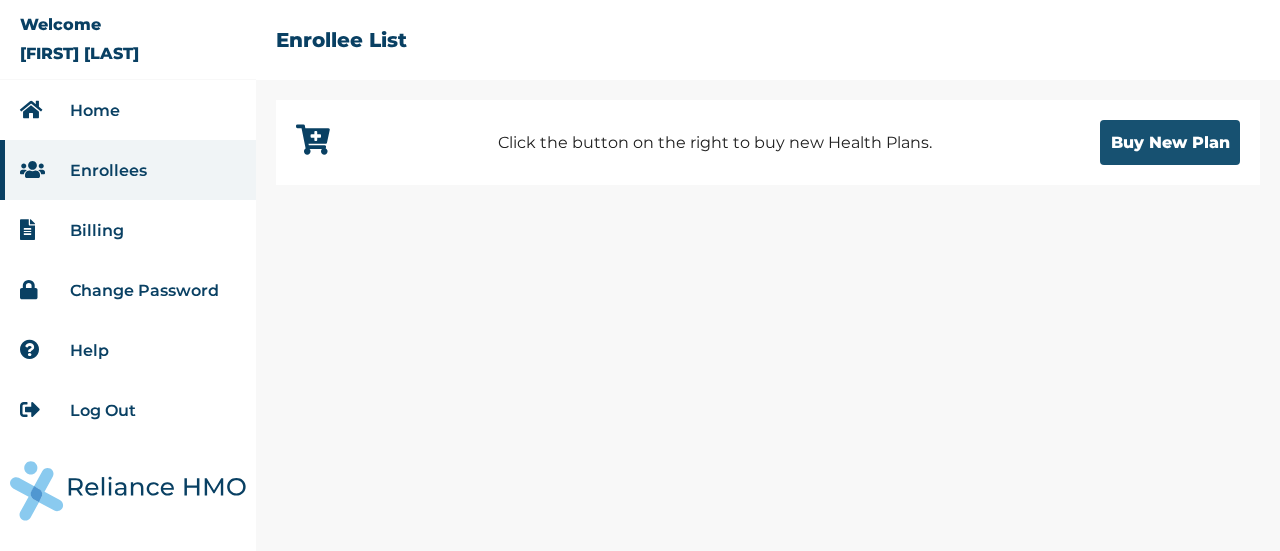 click on "Buy New Plan" at bounding box center [1170, 142] 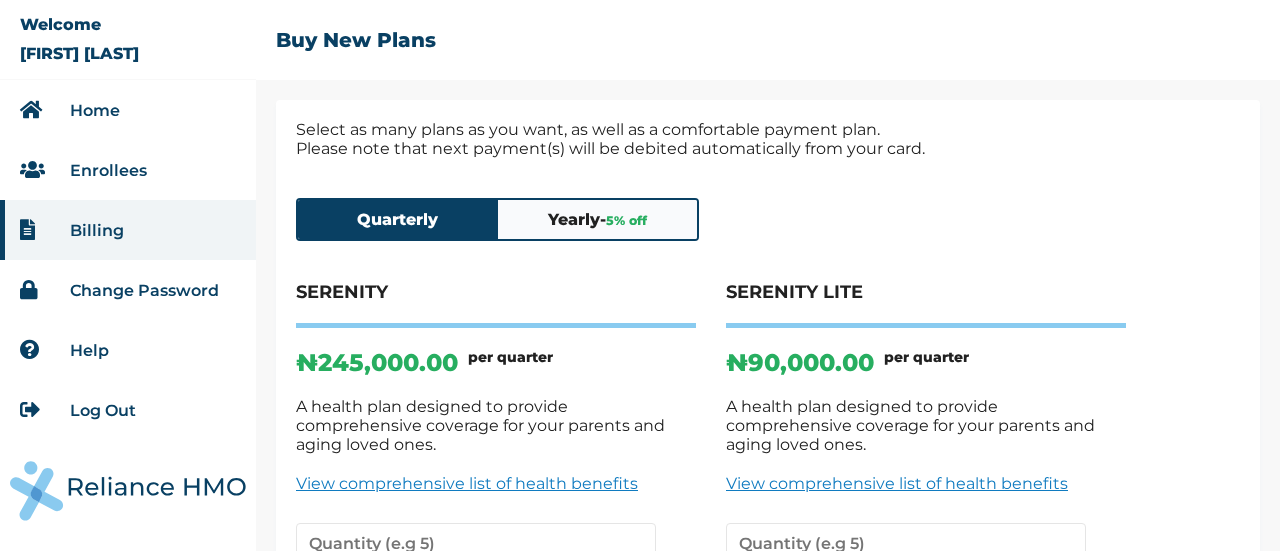 click on "Quarterly" at bounding box center [398, 219] 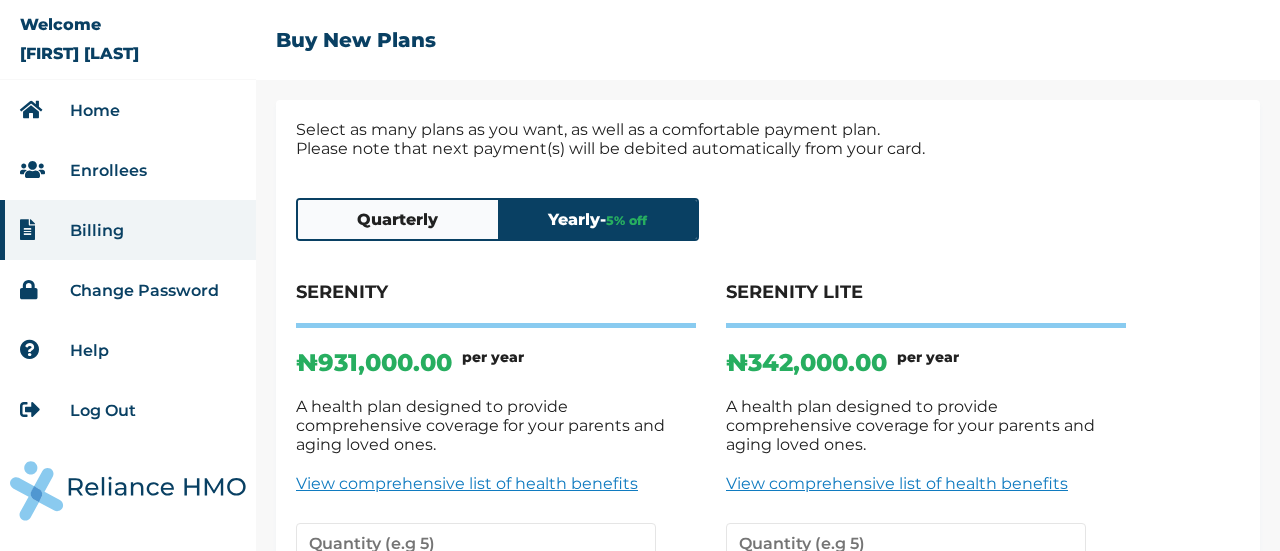 click on "Quarterly" at bounding box center [398, 219] 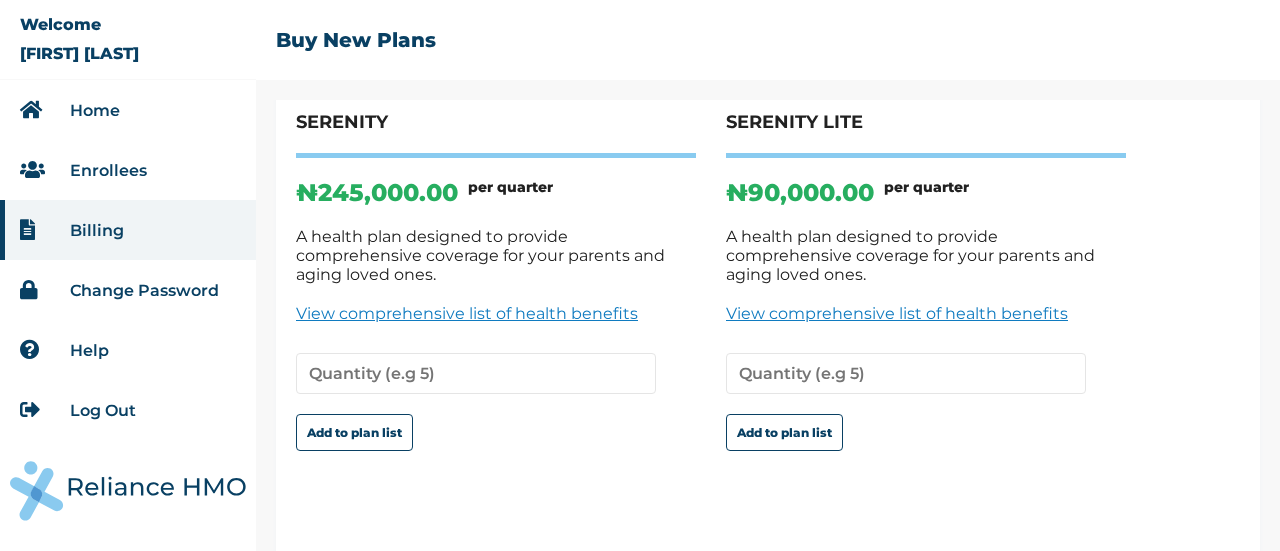 scroll, scrollTop: 188, scrollLeft: 0, axis: vertical 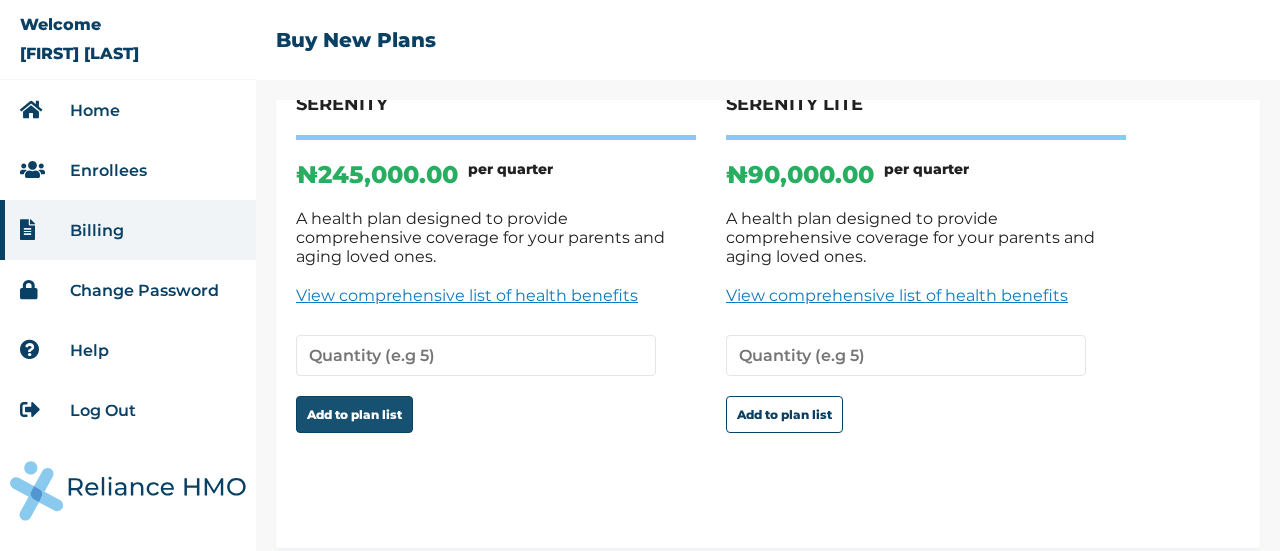 click on "Add to plan list" at bounding box center (354, 414) 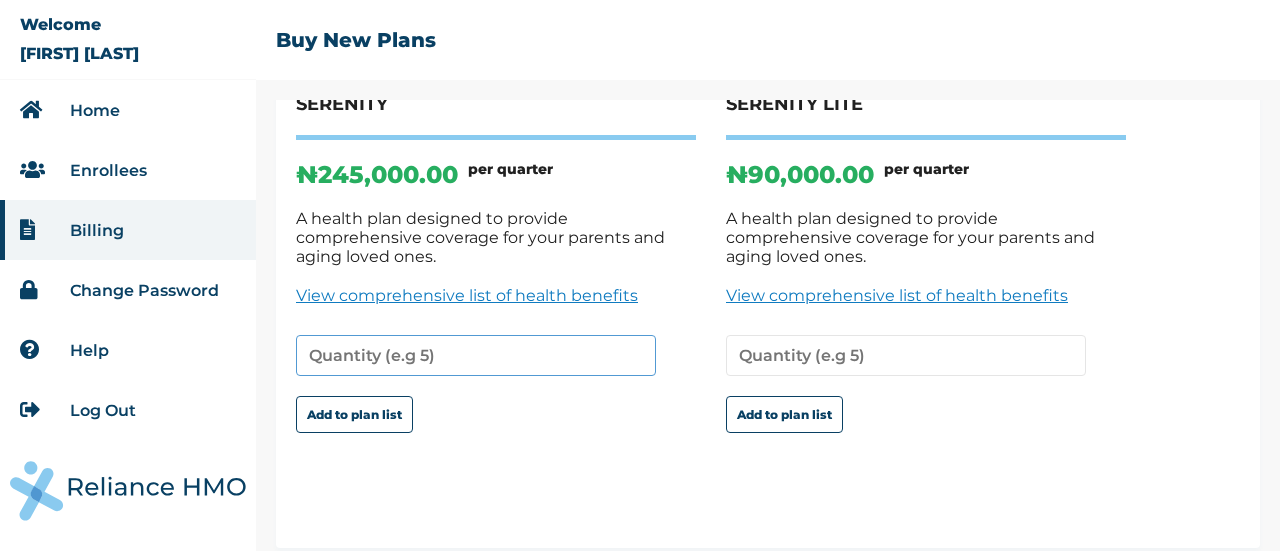 click at bounding box center [476, 355] 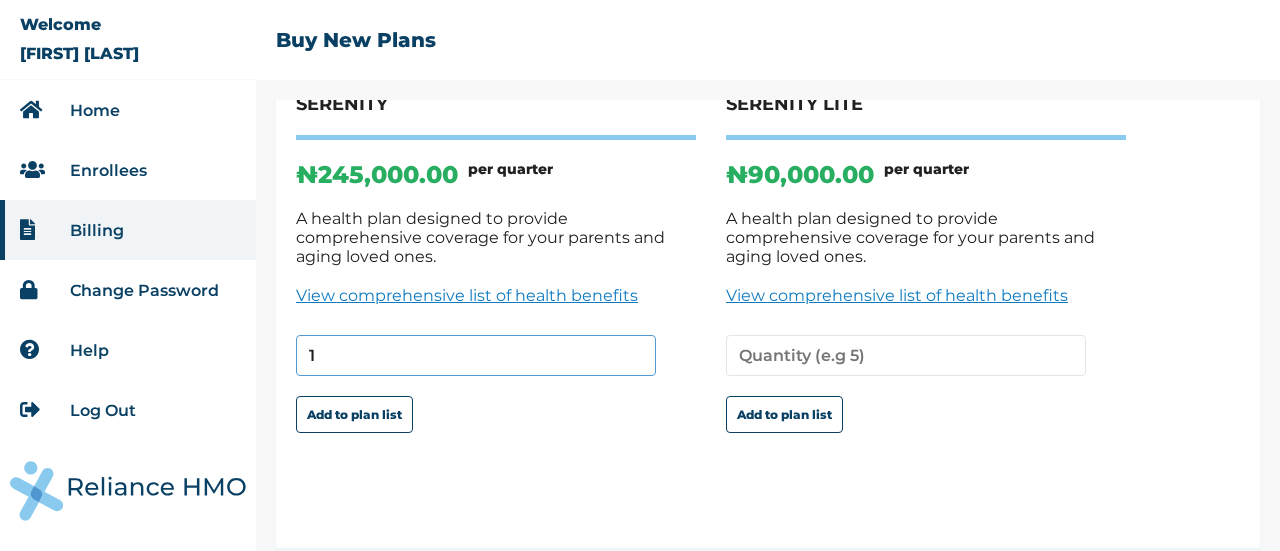 type on "1" 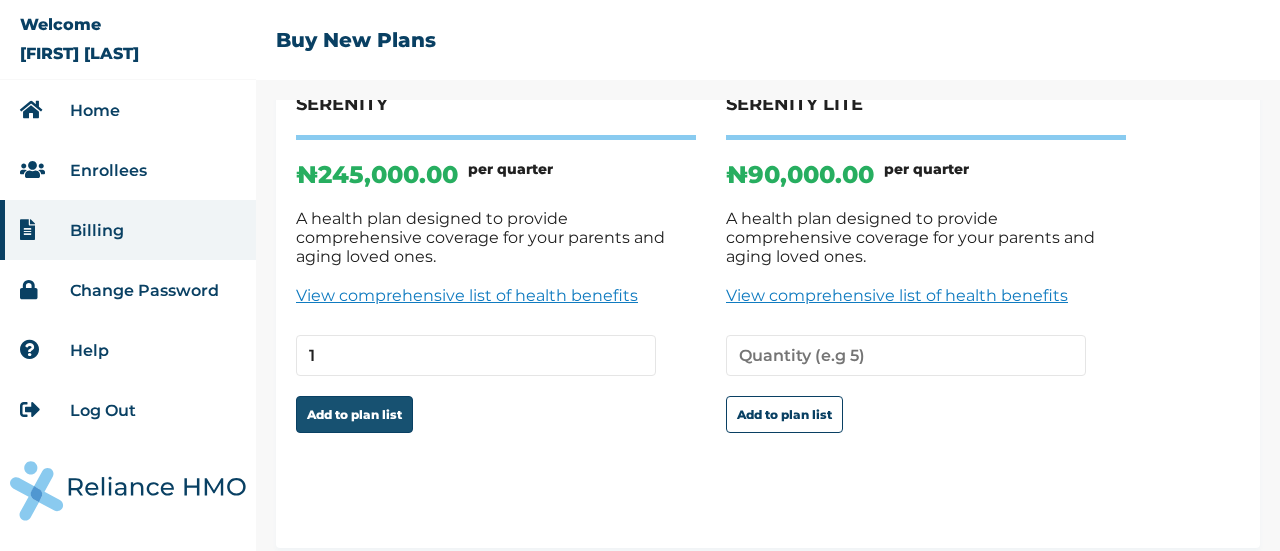 click on "Add to plan list" at bounding box center (354, 414) 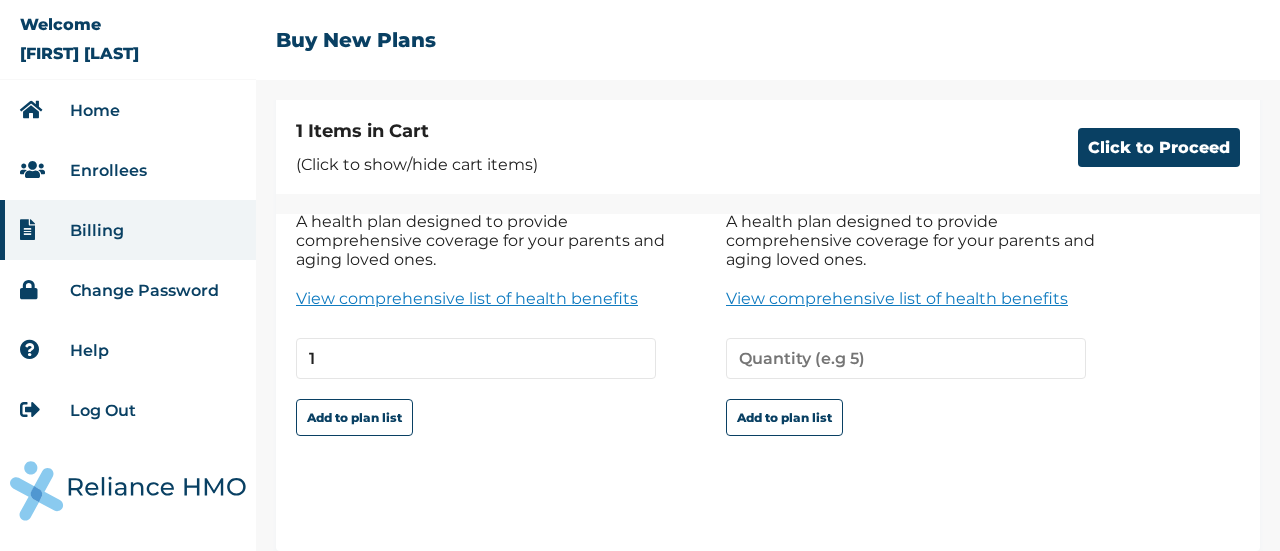 scroll, scrollTop: 302, scrollLeft: 0, axis: vertical 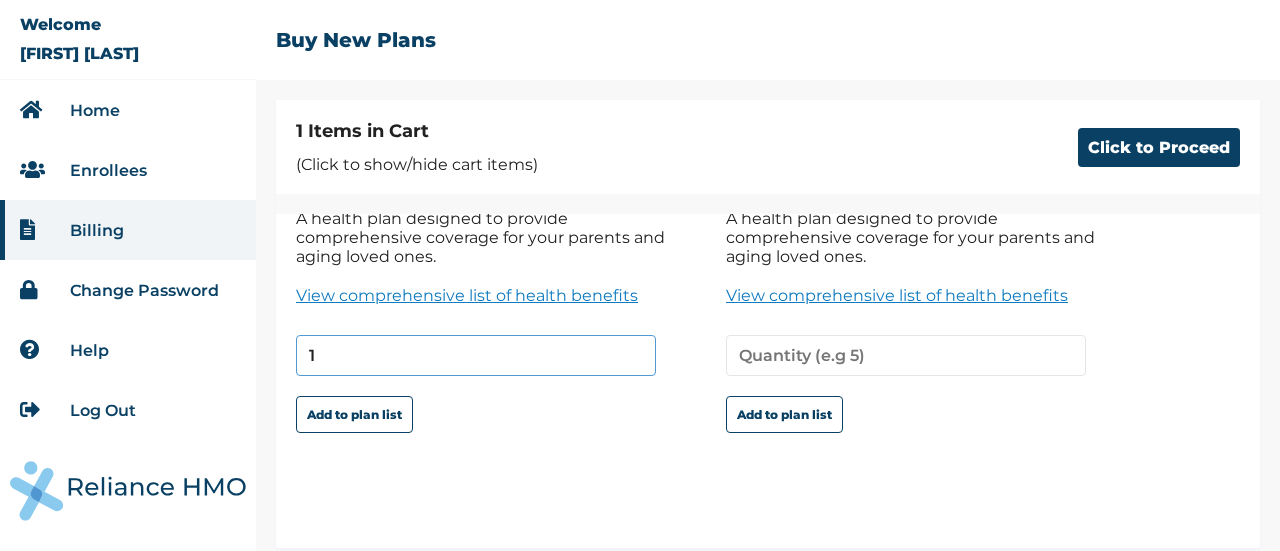 click on "1" at bounding box center (476, 355) 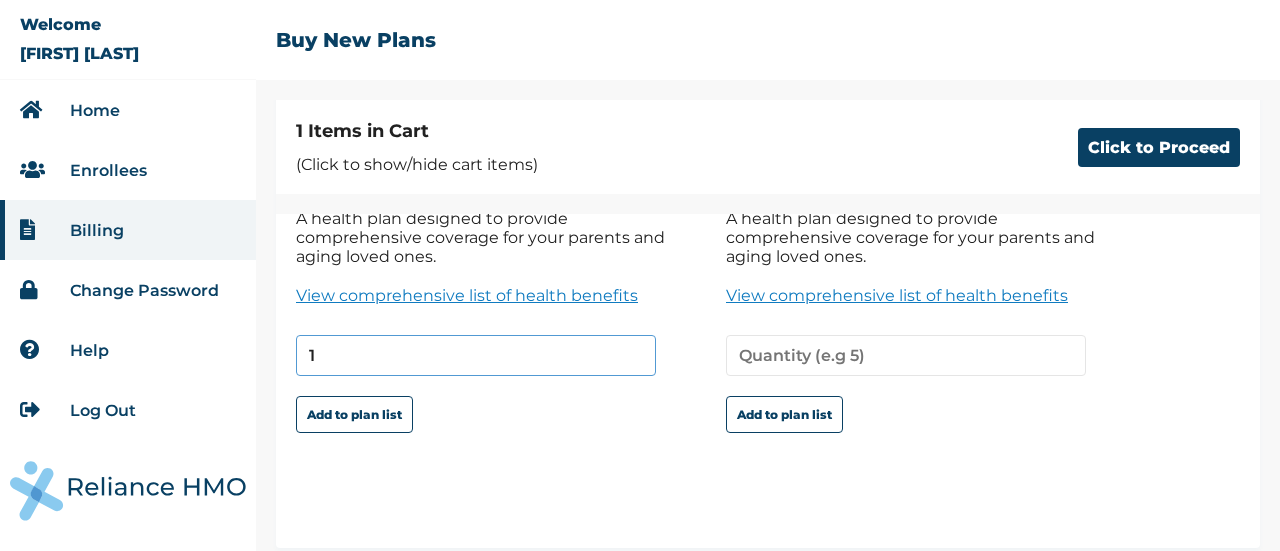 type on "1" 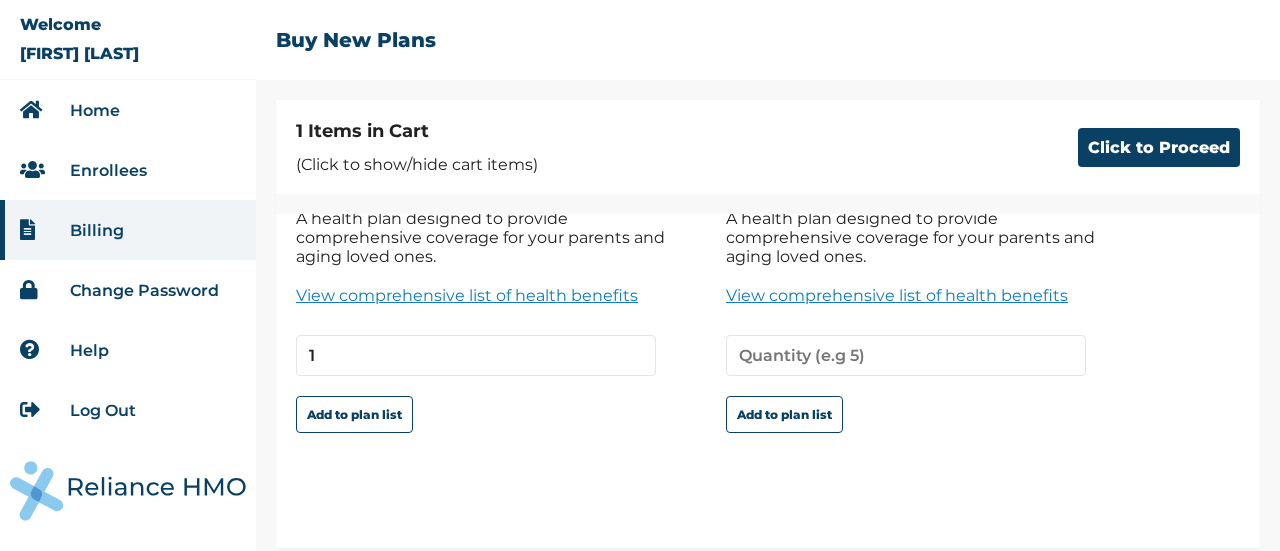 click on "Add to plan list" at bounding box center (496, 404) 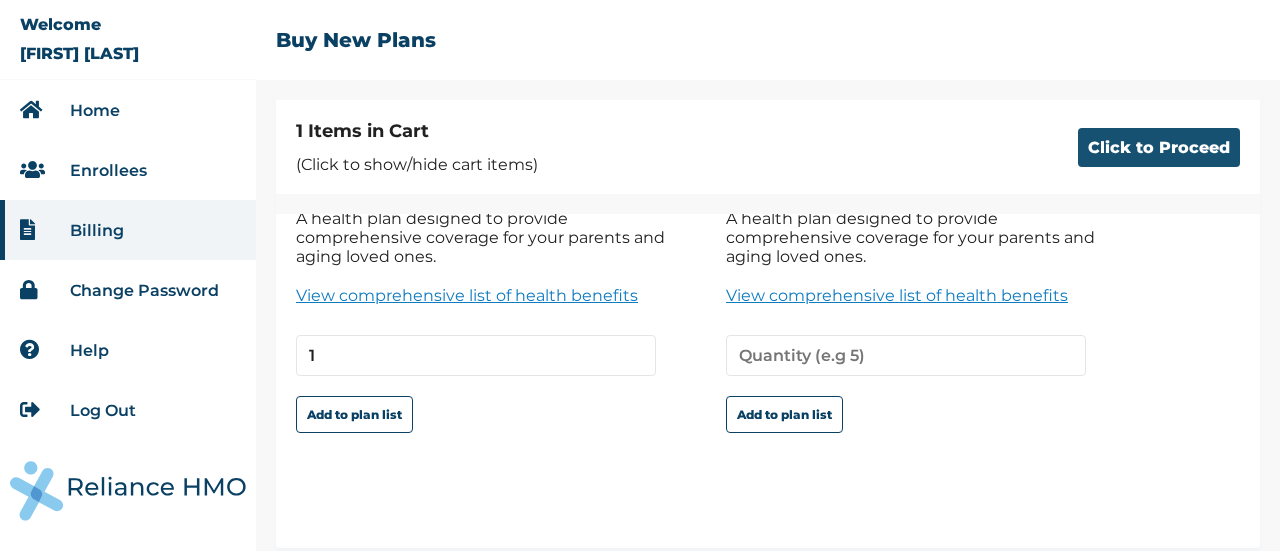 click on "Click to Proceed" at bounding box center [1159, 147] 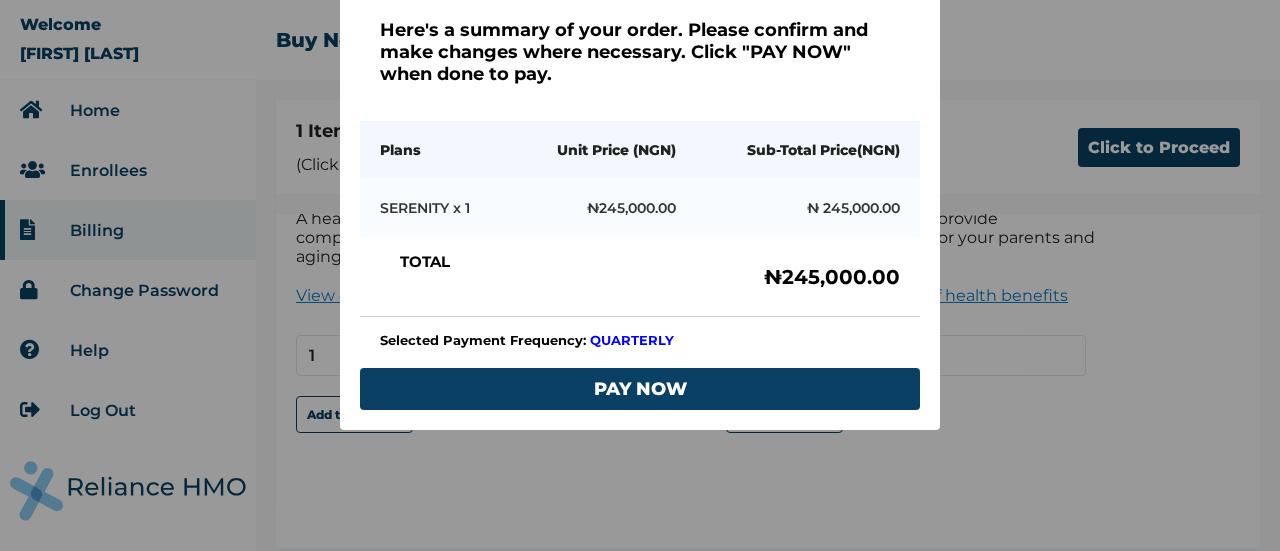scroll, scrollTop: 125, scrollLeft: 0, axis: vertical 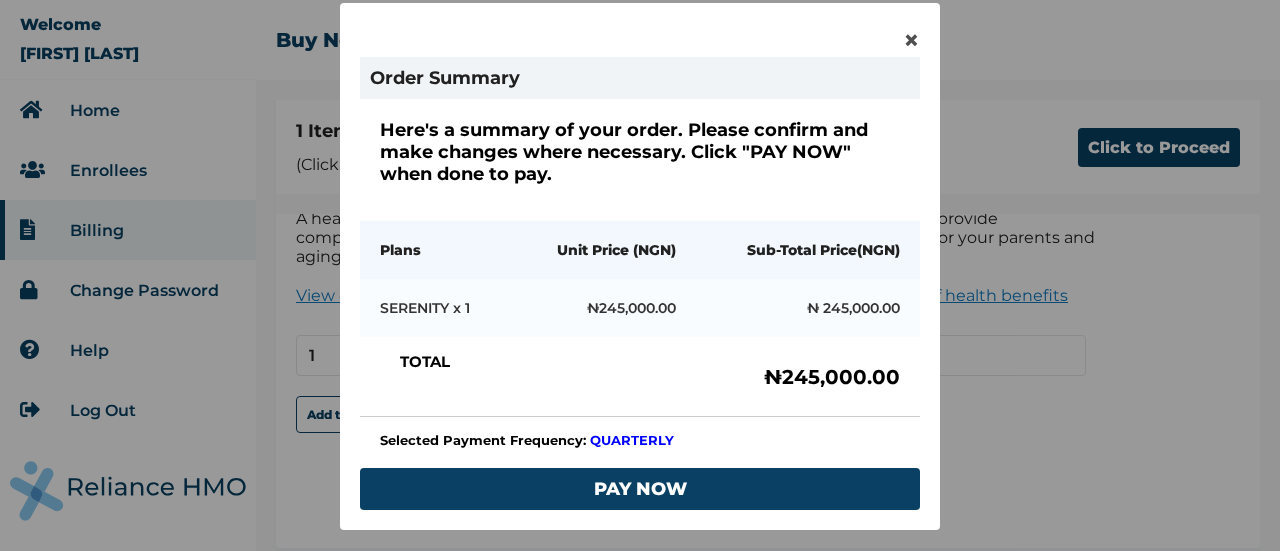 click on "×" at bounding box center [911, 40] 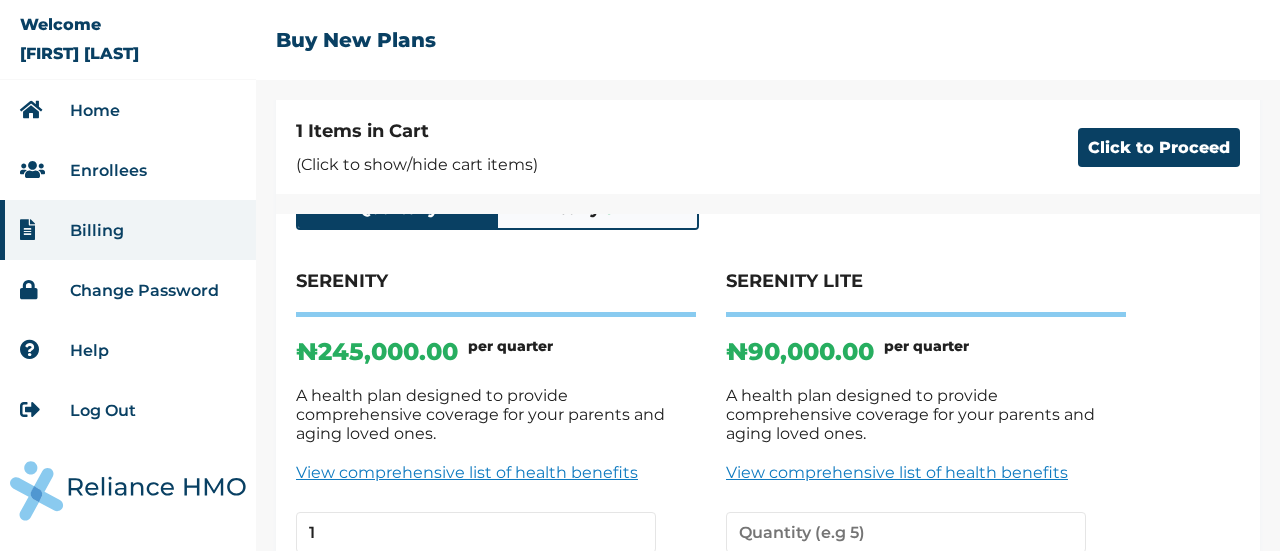 scroll, scrollTop: 0, scrollLeft: 0, axis: both 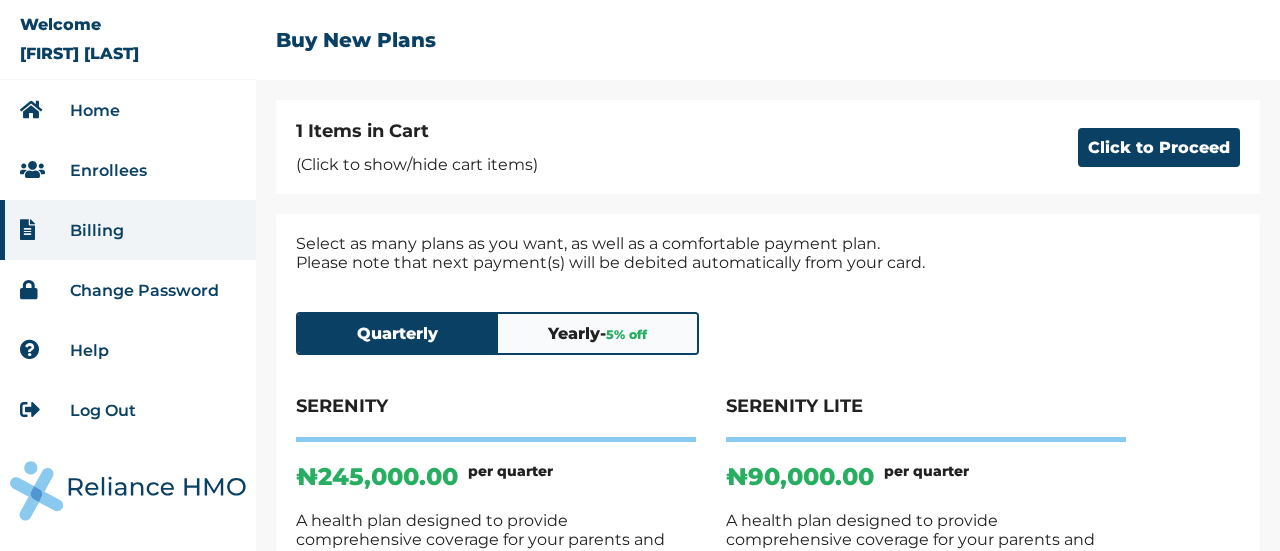click on "Billing" at bounding box center (97, 230) 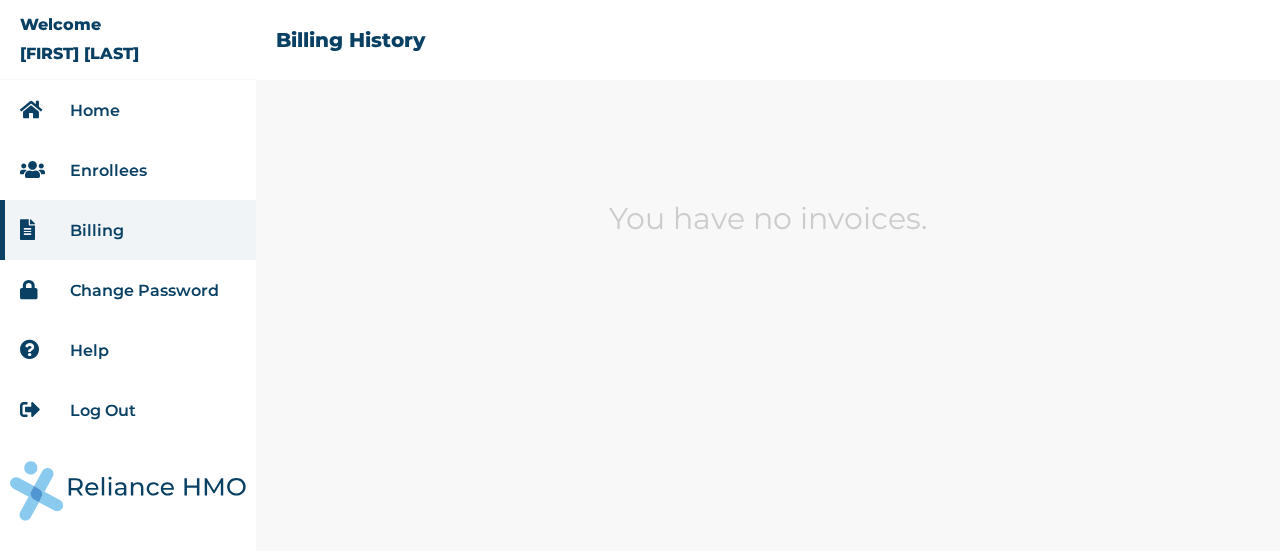 click on "Enrollees" at bounding box center (108, 170) 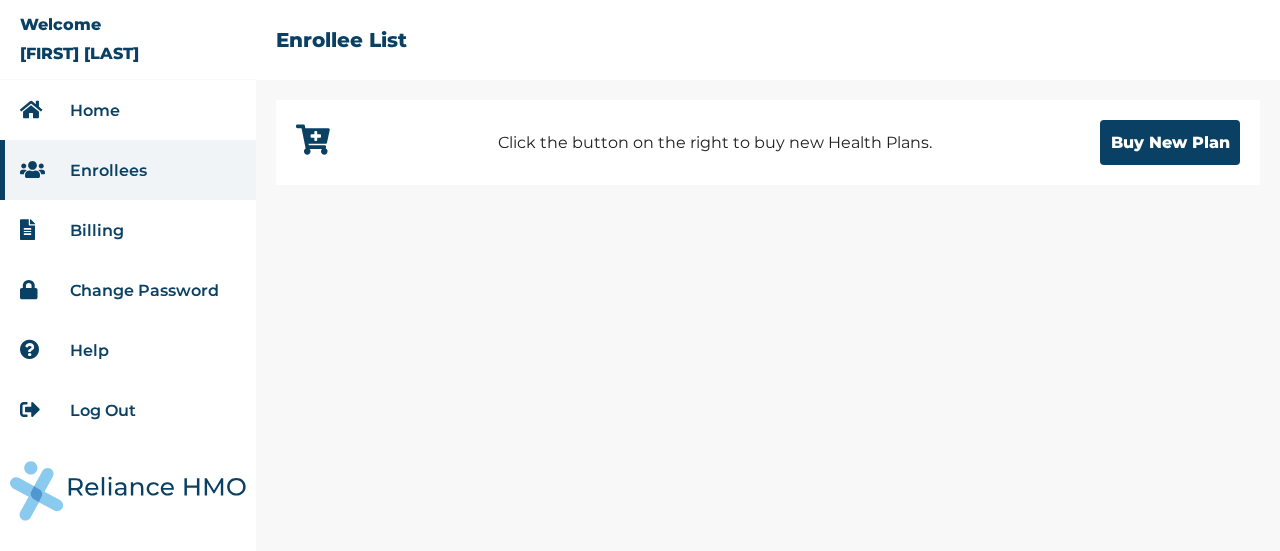 click on "Home" at bounding box center (95, 110) 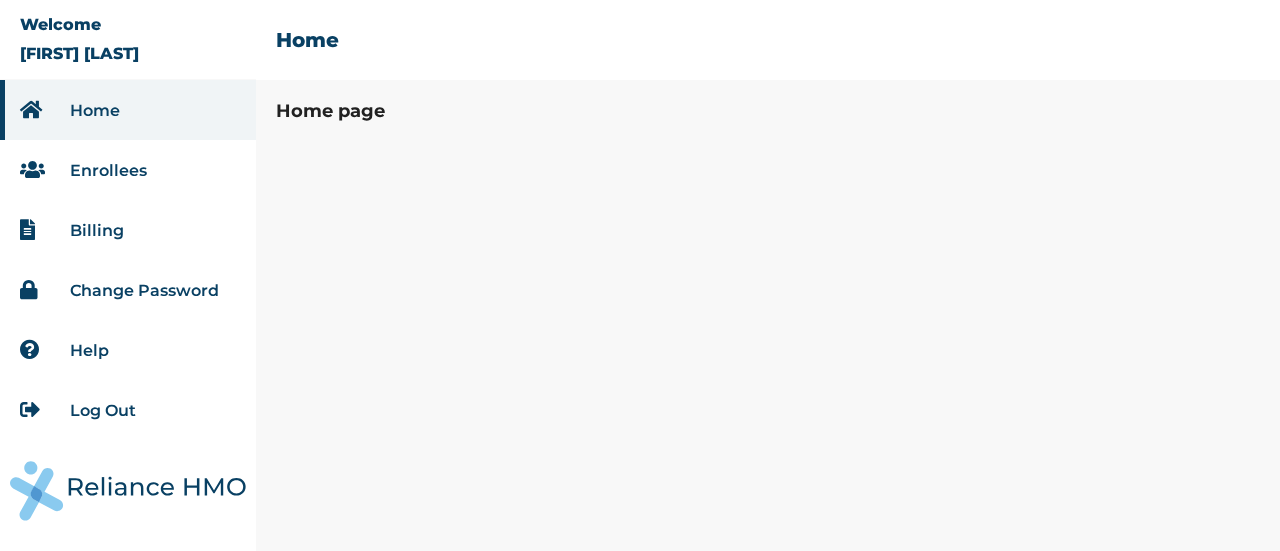click on "Enrollees" at bounding box center (108, 170) 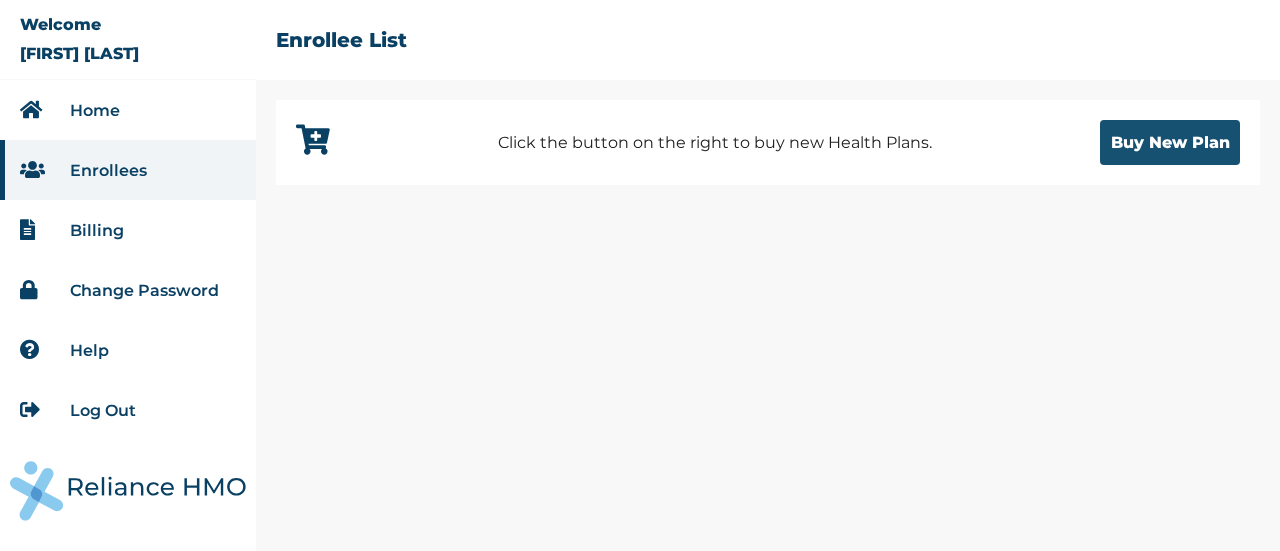 click on "Buy New Plan" at bounding box center [1170, 142] 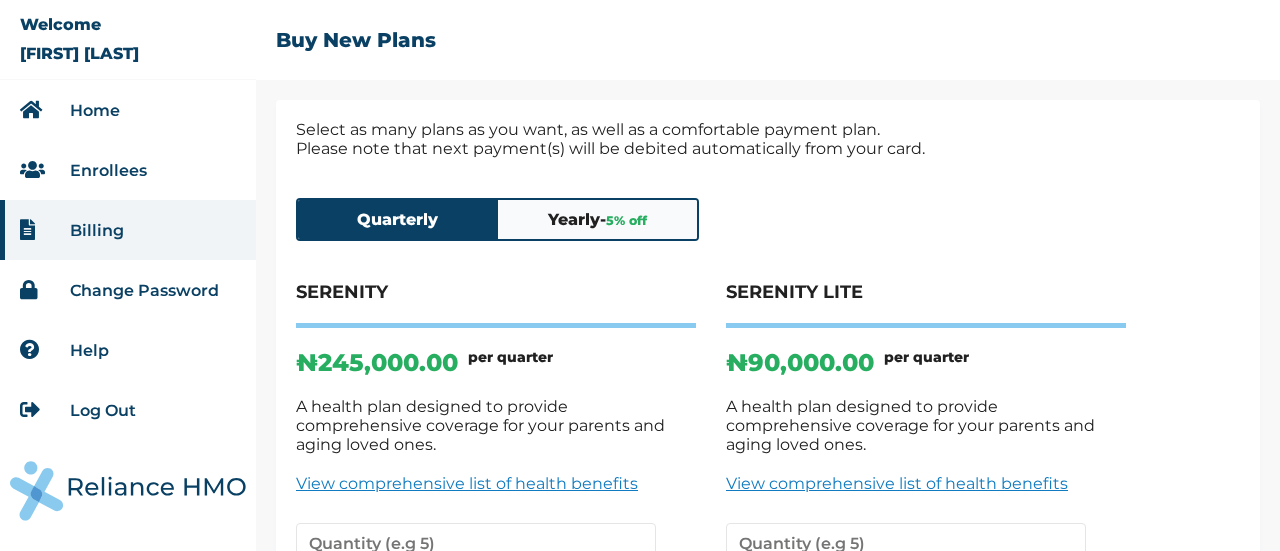 scroll, scrollTop: 188, scrollLeft: 0, axis: vertical 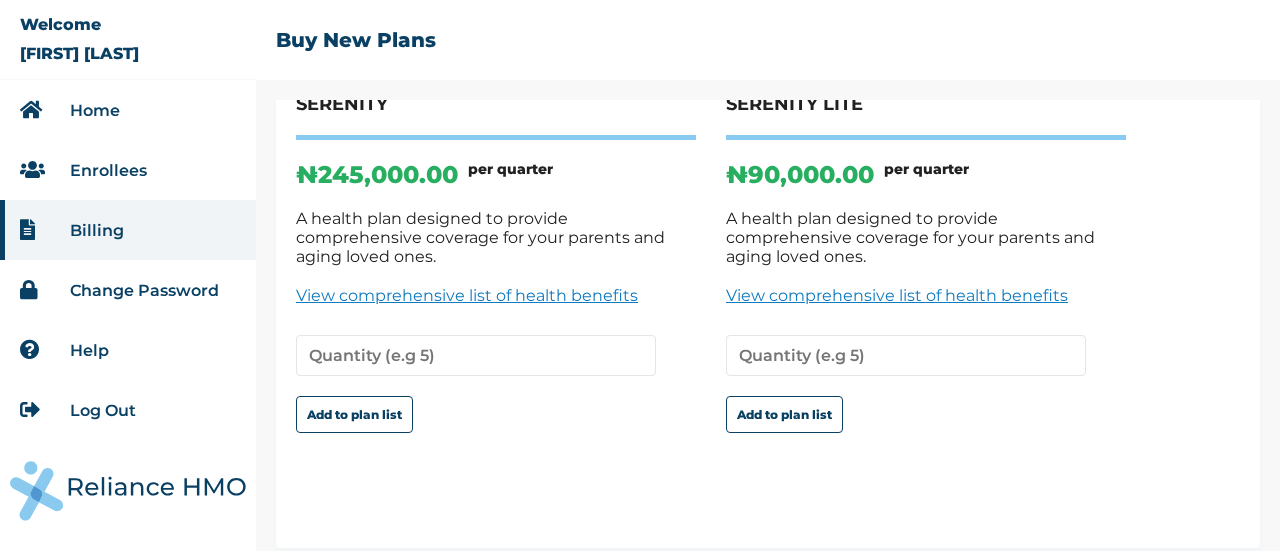 click on "Change Password" at bounding box center [144, 290] 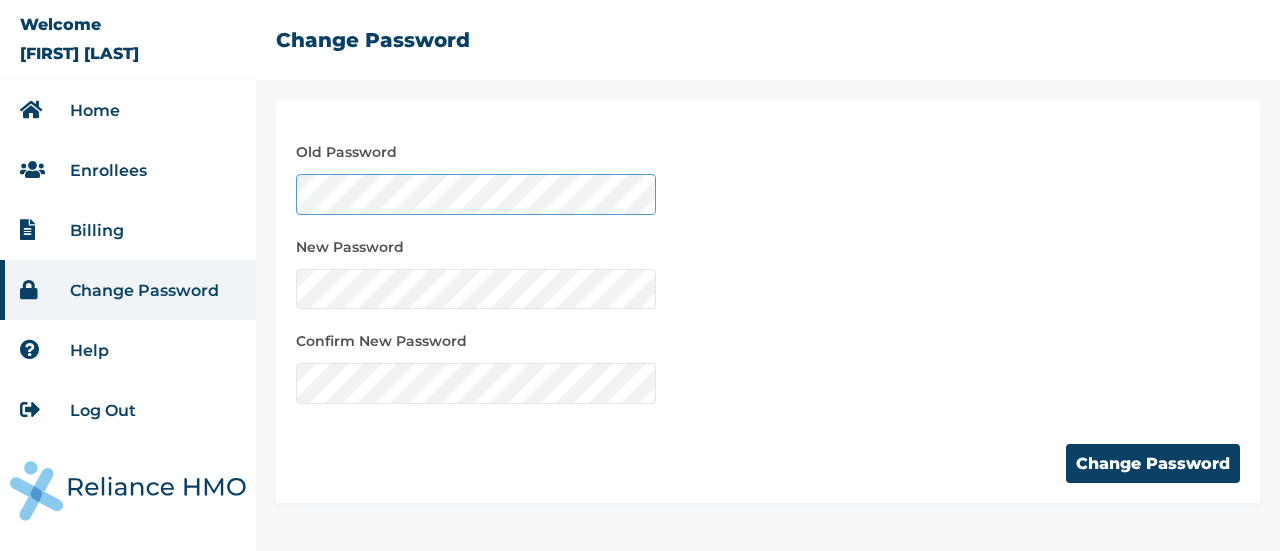 click on "Old Password New Password Confirm New Password Change Password" at bounding box center (768, 325) 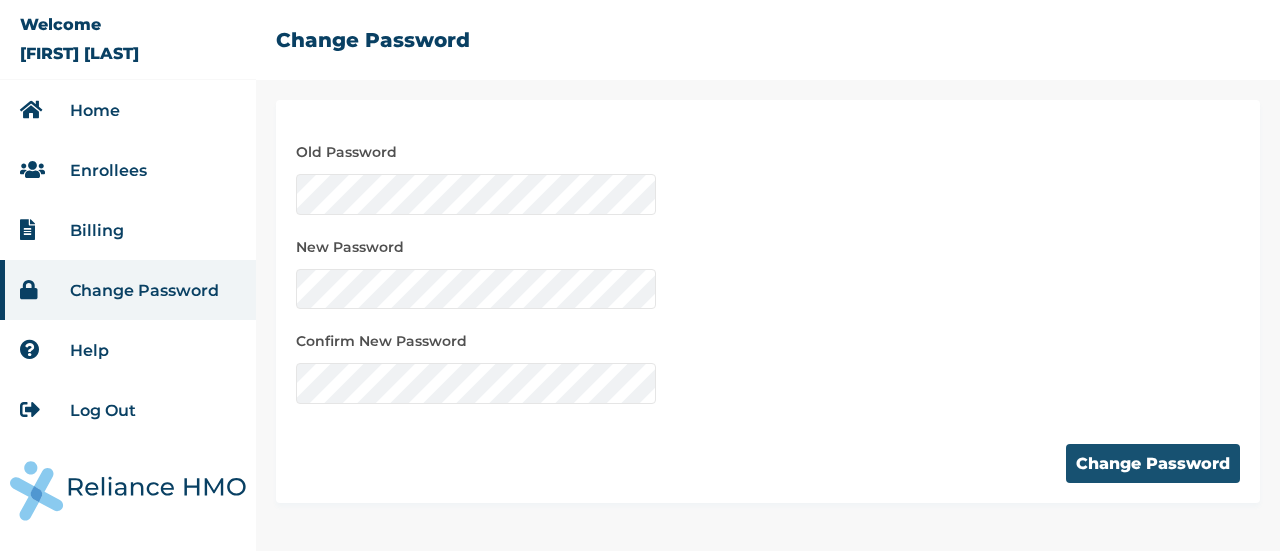 click on "Change Password" at bounding box center [1153, 463] 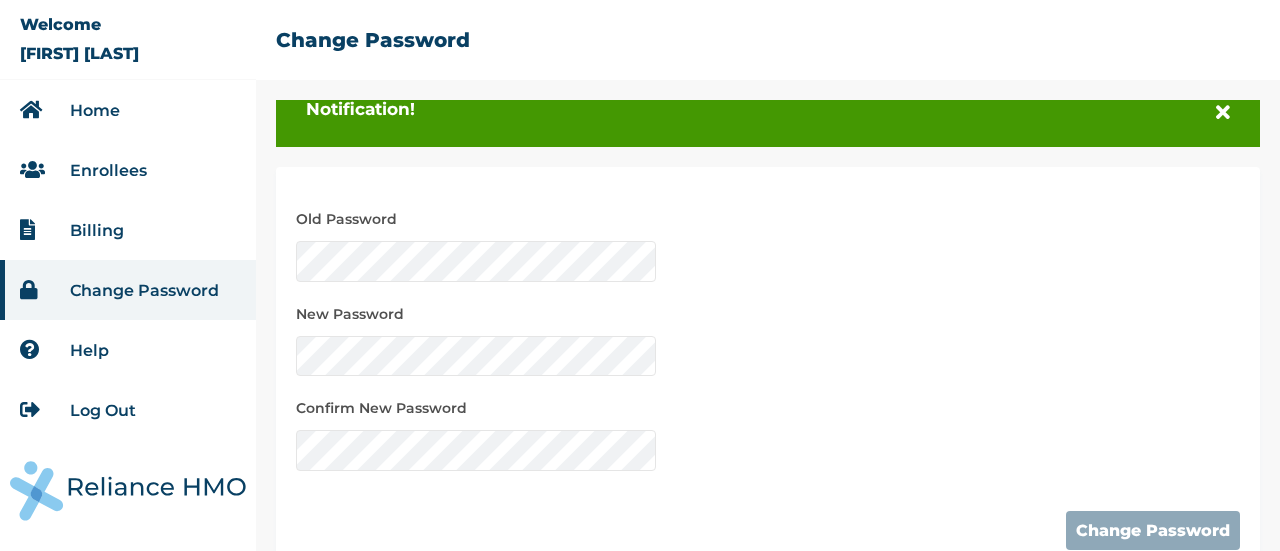 scroll, scrollTop: 0, scrollLeft: 0, axis: both 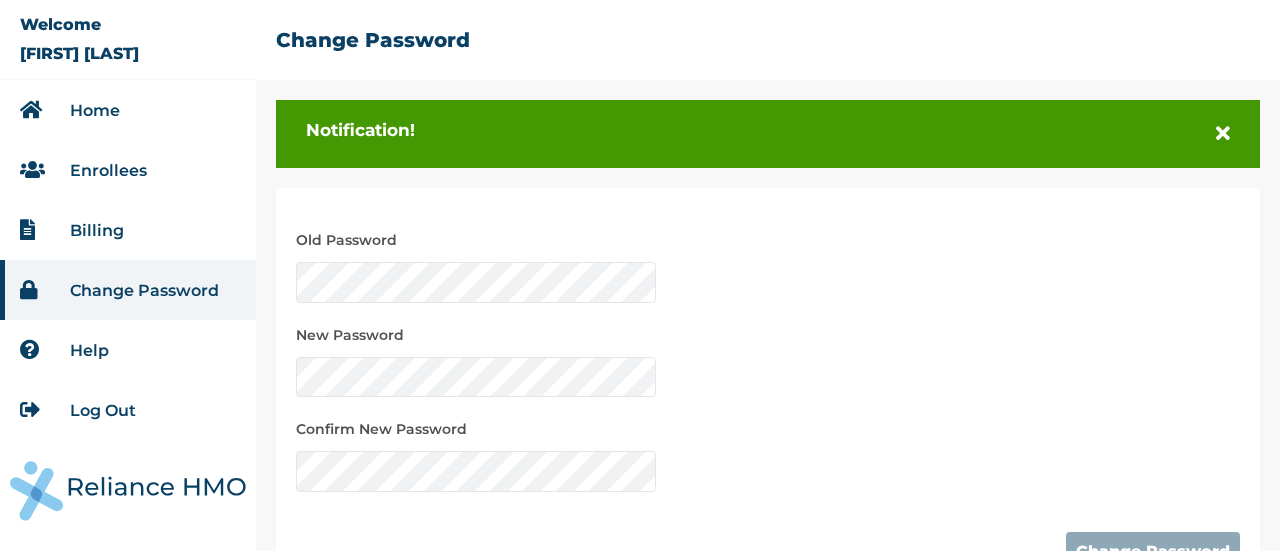 click at bounding box center [1223, 134] 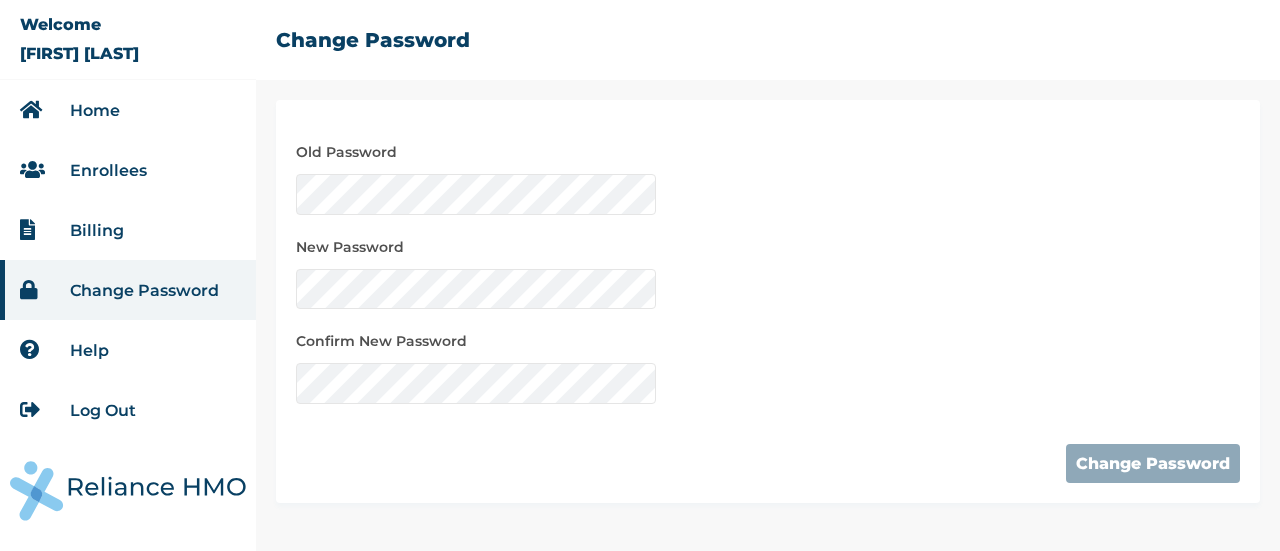 click on "Log Out" at bounding box center [128, 410] 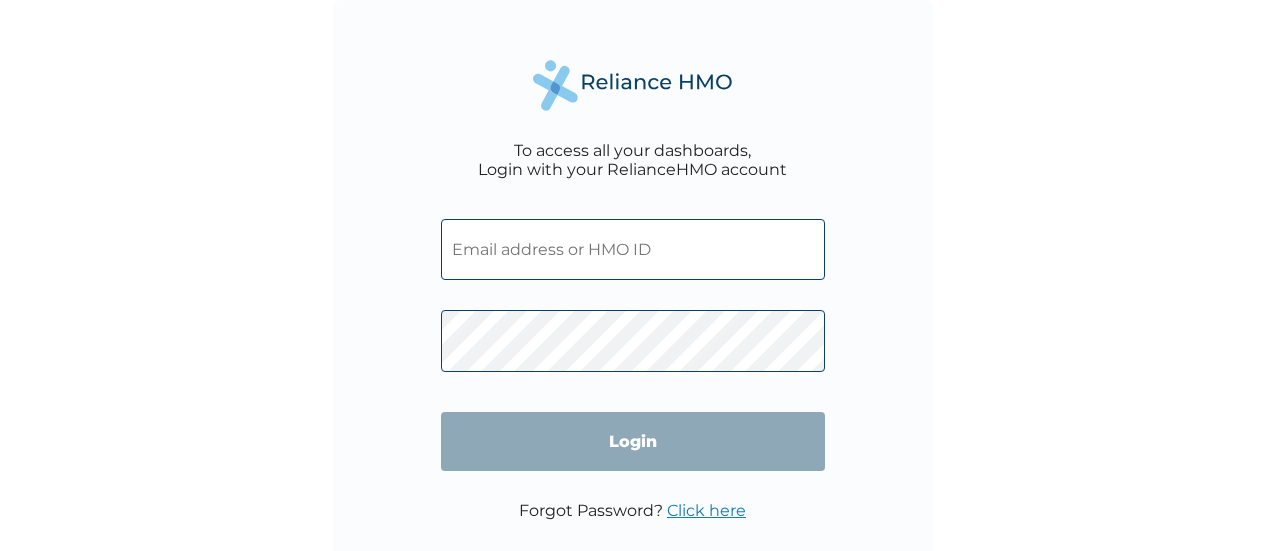 scroll, scrollTop: 0, scrollLeft: 0, axis: both 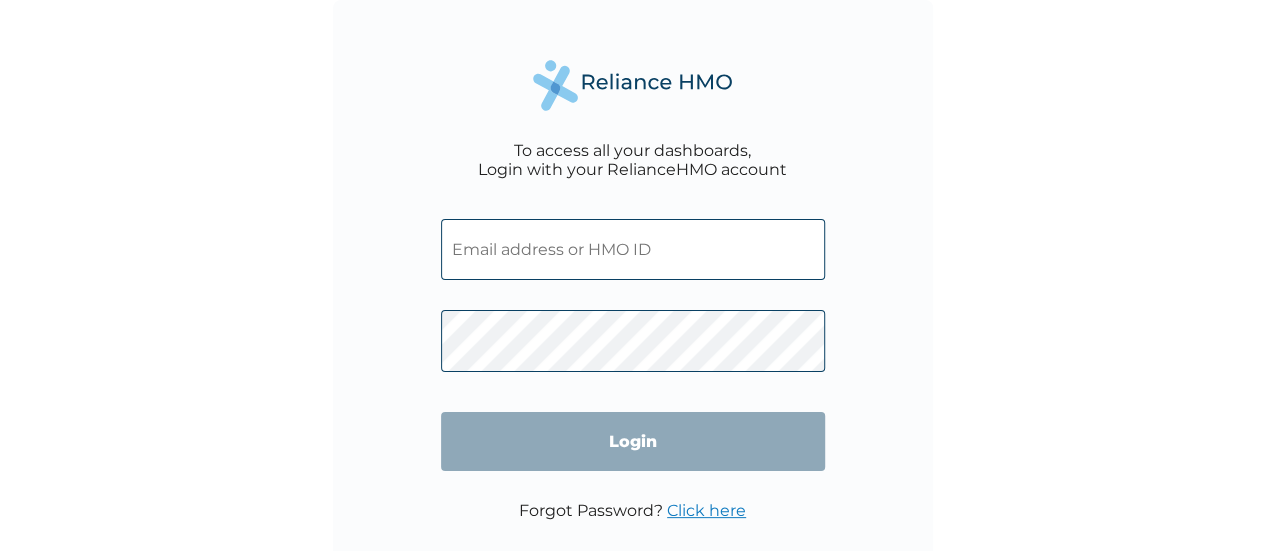 click at bounding box center [633, 249] 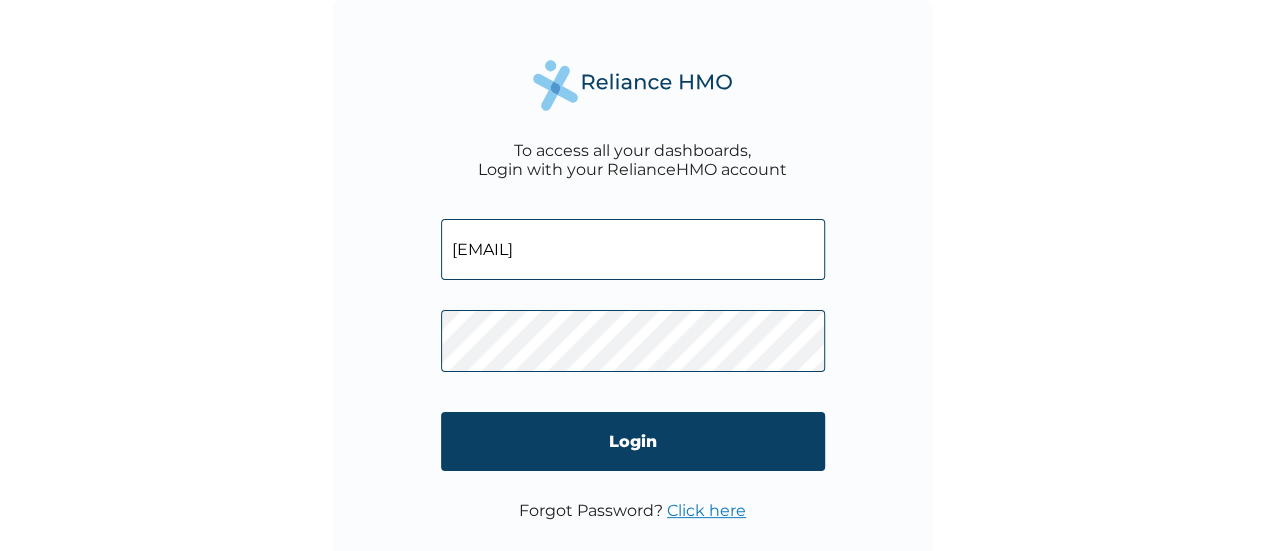 type on "derec24@yahoo.com" 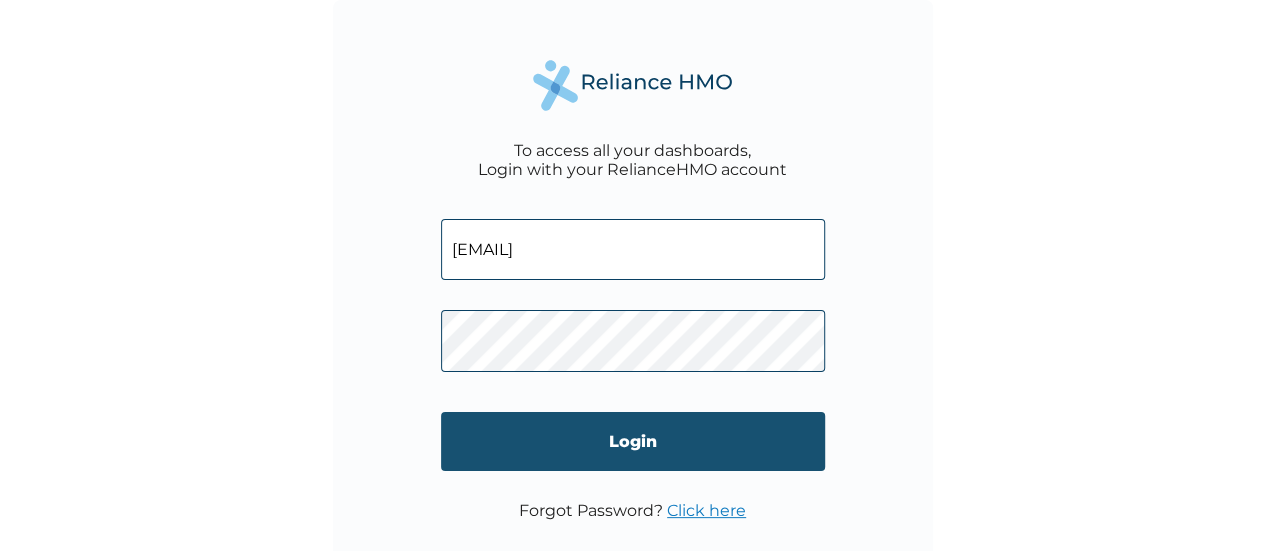 click on "Login" at bounding box center [633, 441] 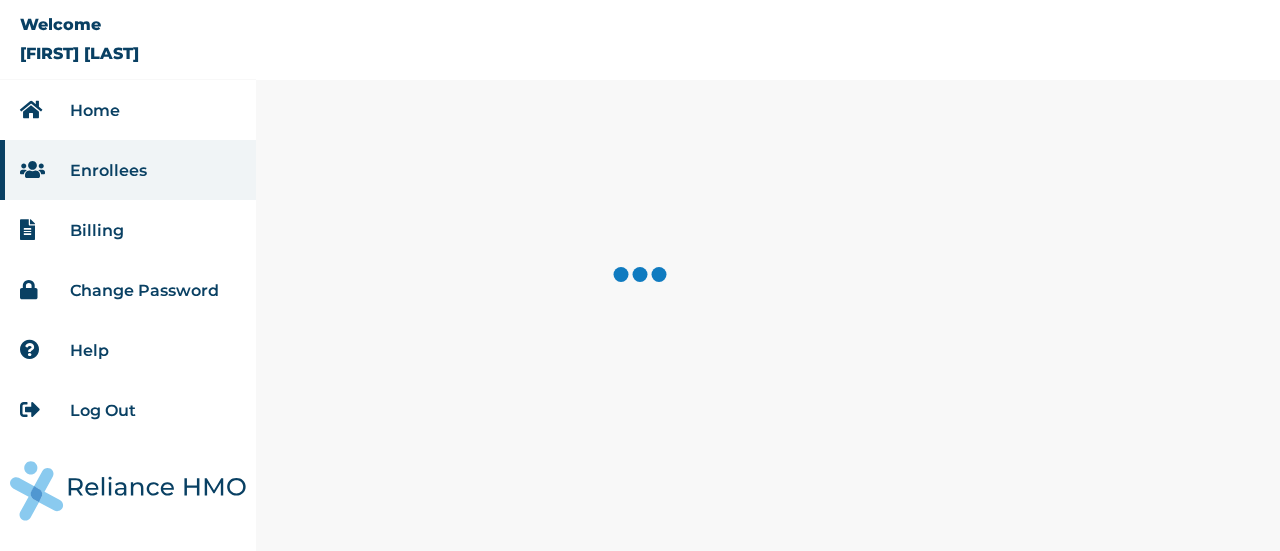 scroll, scrollTop: 0, scrollLeft: 0, axis: both 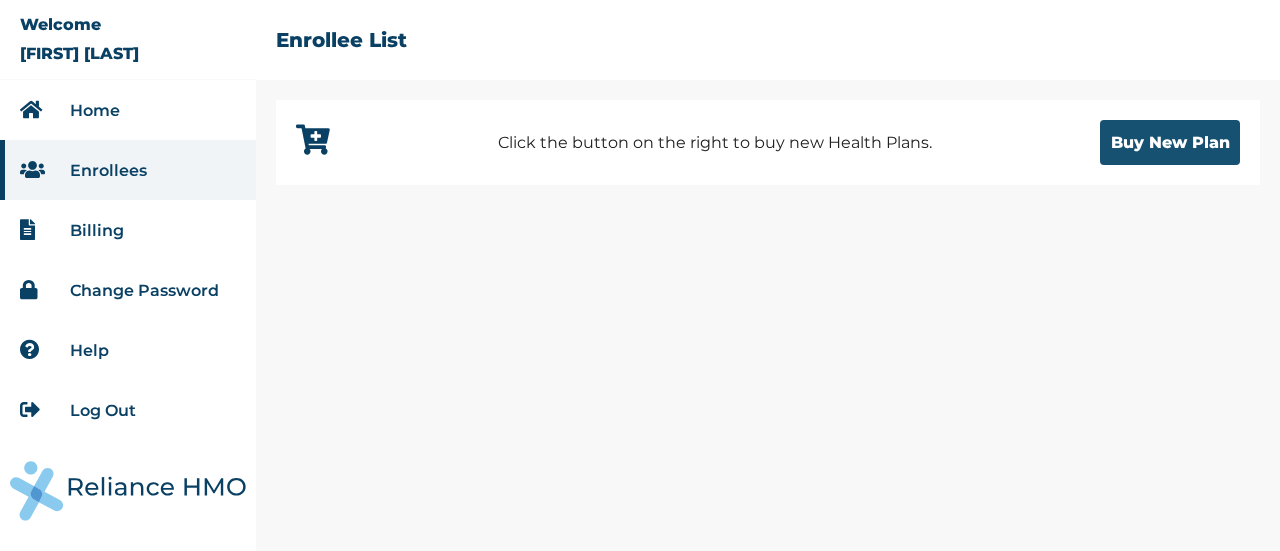 click on "Buy New Plan" at bounding box center [1170, 142] 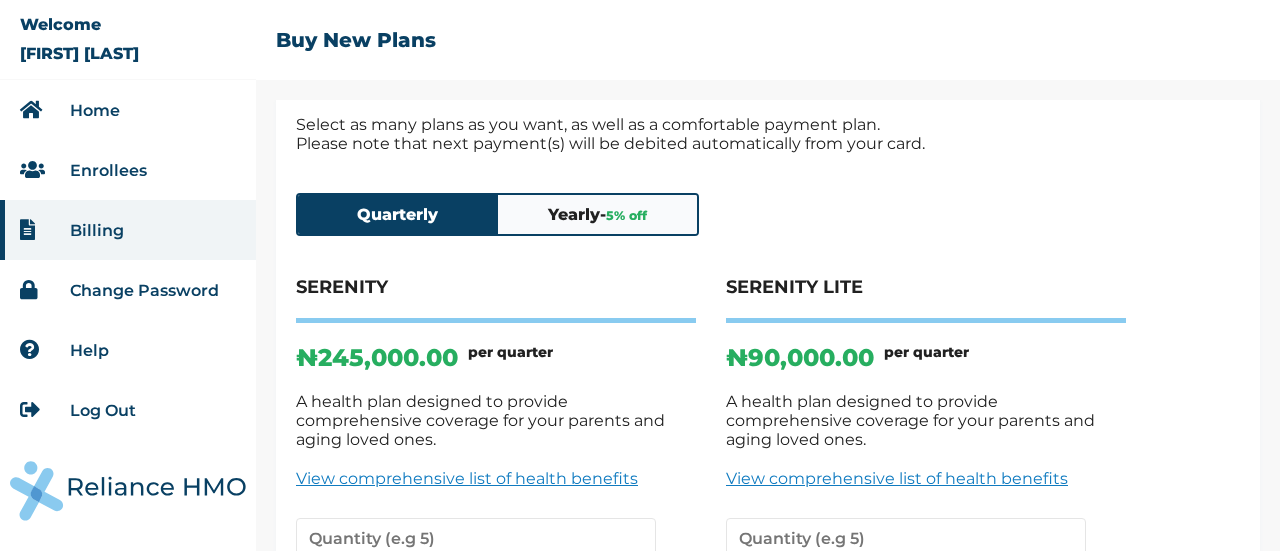 scroll, scrollTop: 0, scrollLeft: 0, axis: both 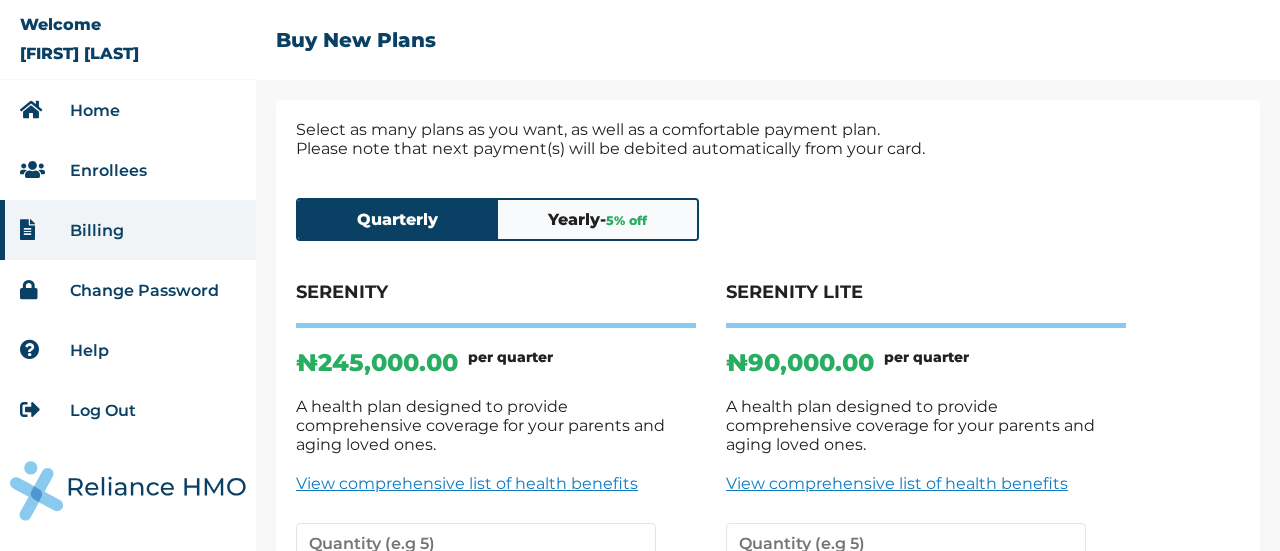 click on "Home" at bounding box center (95, 110) 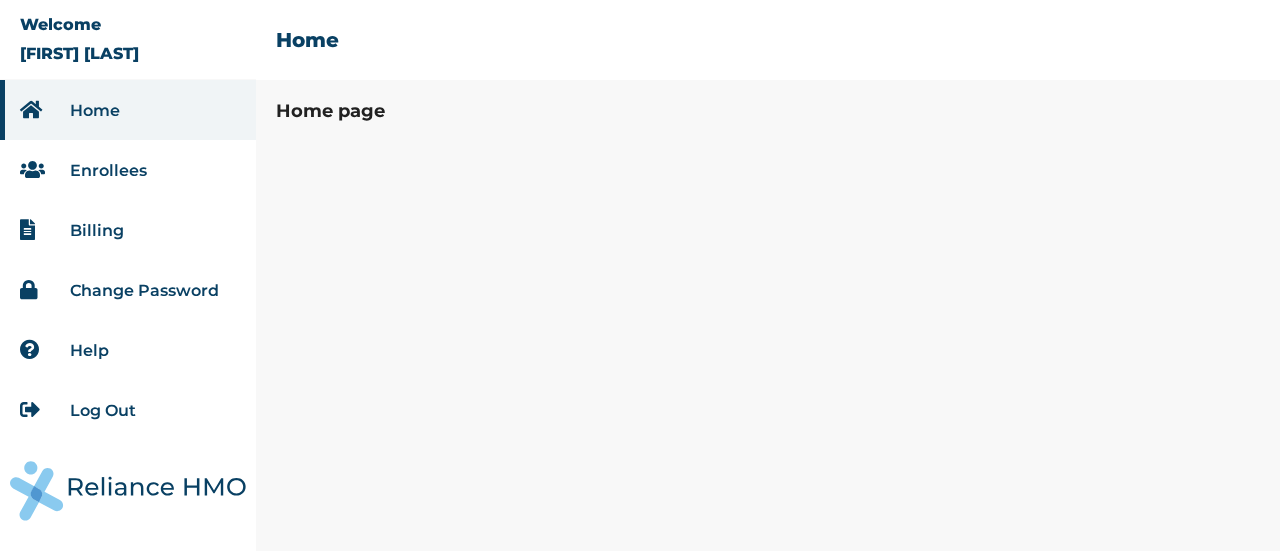 click on "Enrollees" at bounding box center [108, 170] 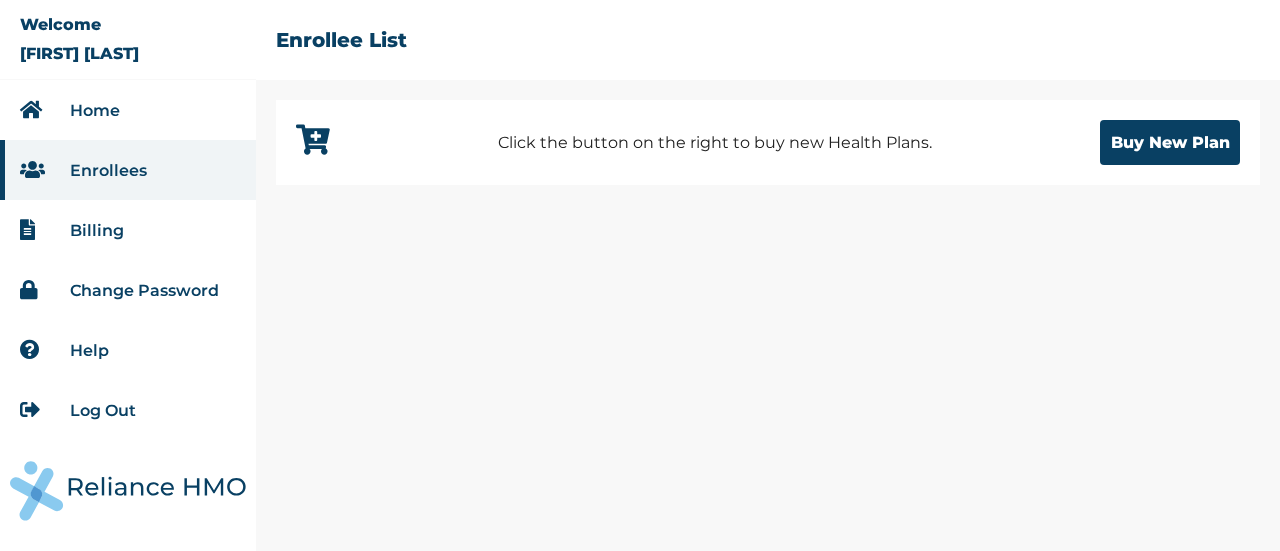 click on "Help" at bounding box center [89, 350] 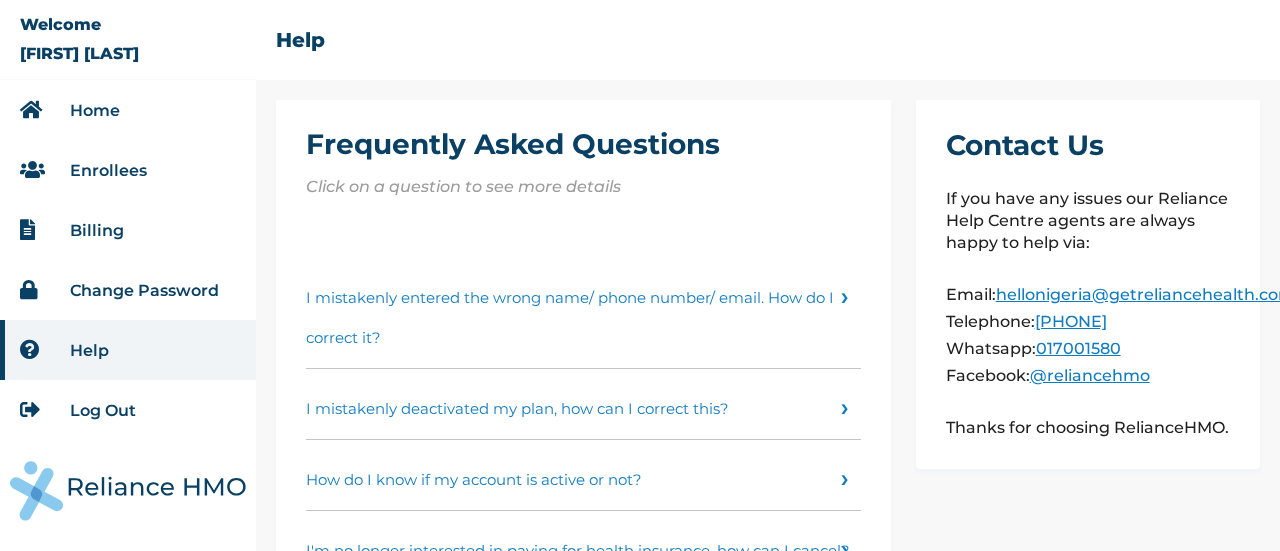 scroll, scrollTop: 0, scrollLeft: 0, axis: both 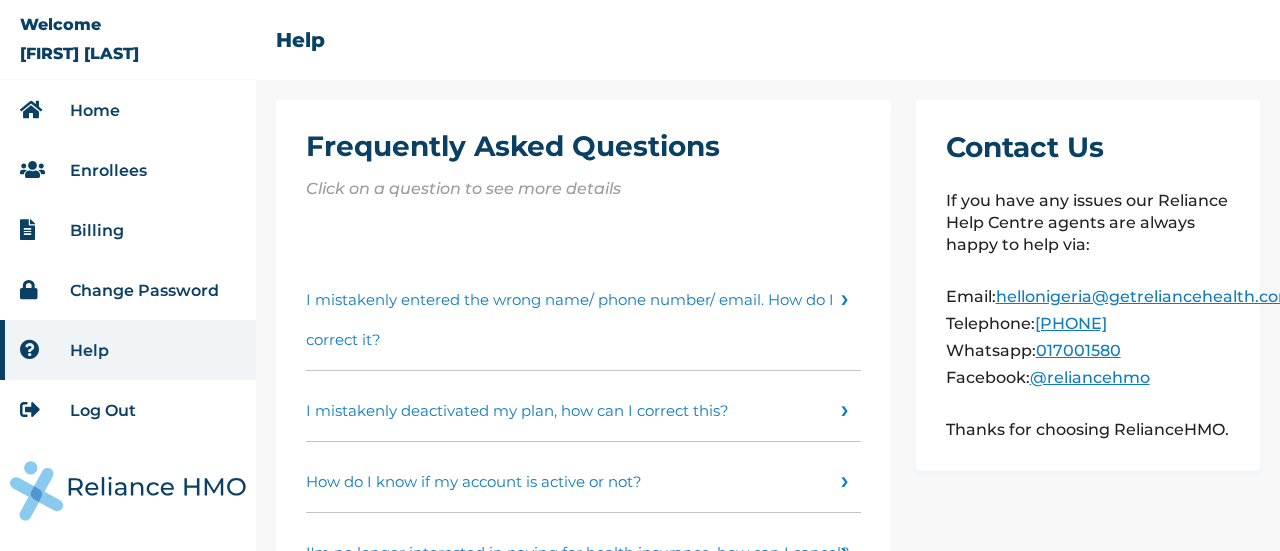click on "017001580" at bounding box center [1078, 350] 